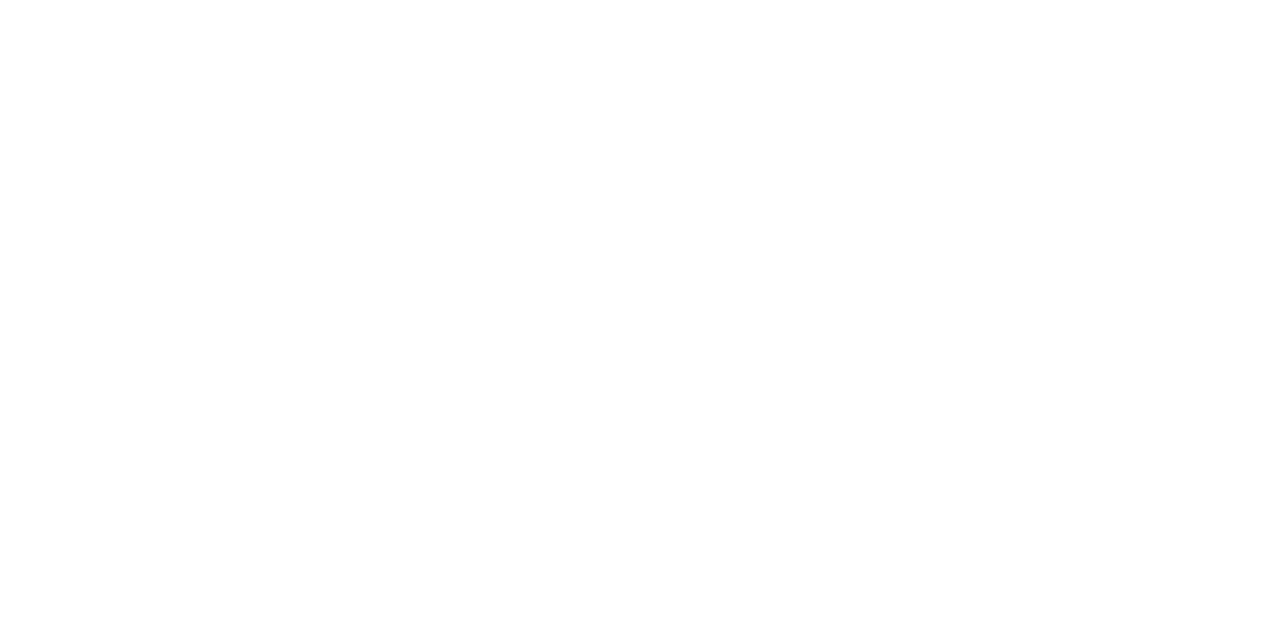 scroll, scrollTop: 0, scrollLeft: 0, axis: both 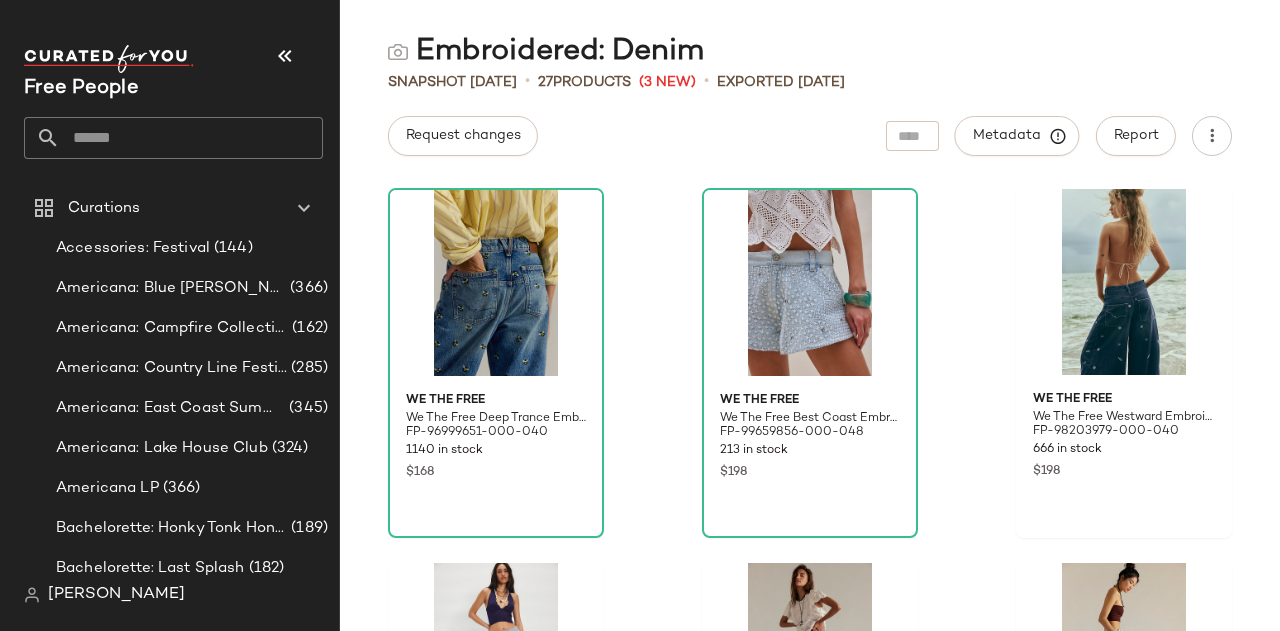 click 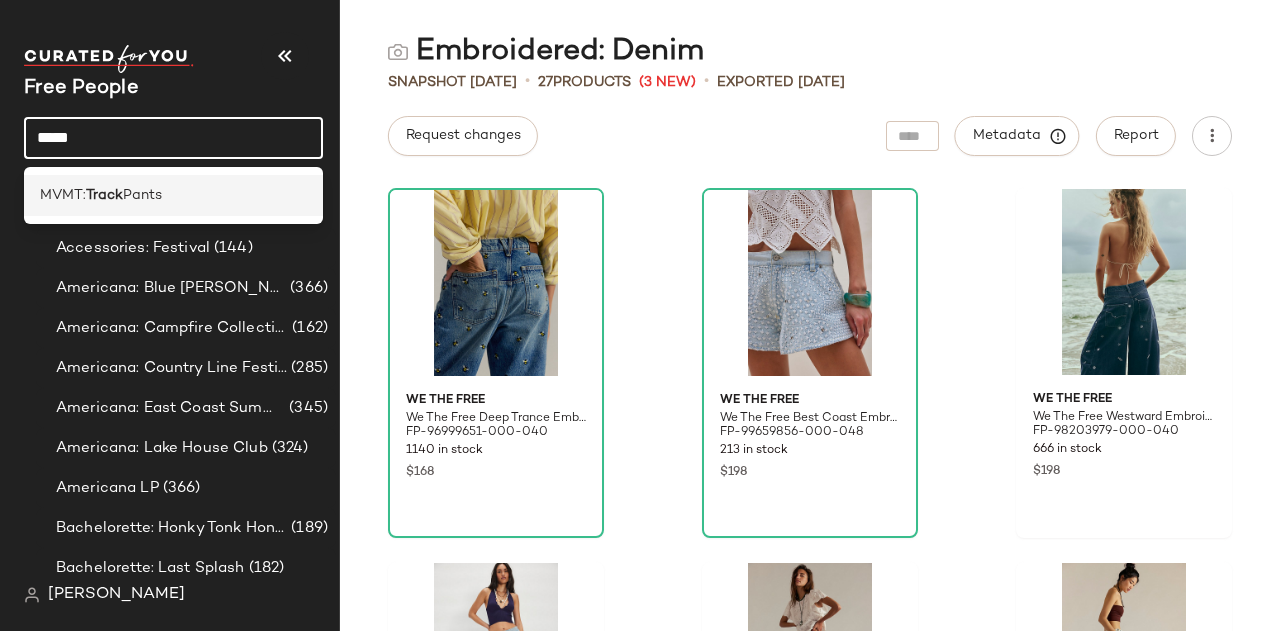 type on "*****" 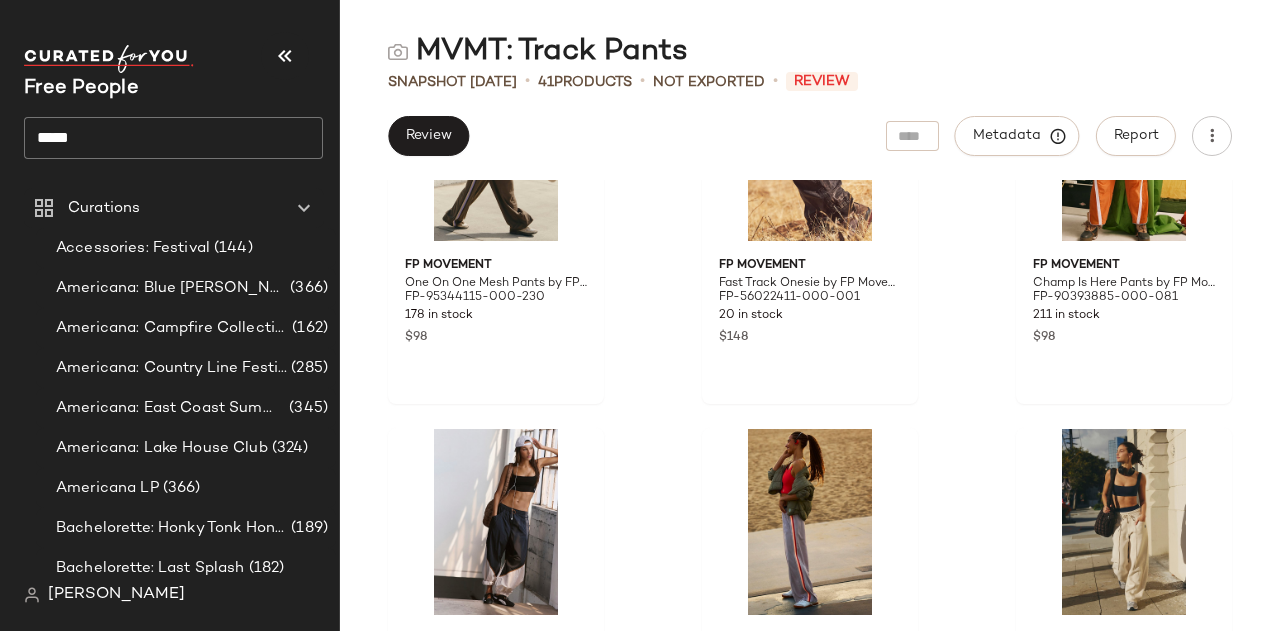 scroll, scrollTop: 3324, scrollLeft: 0, axis: vertical 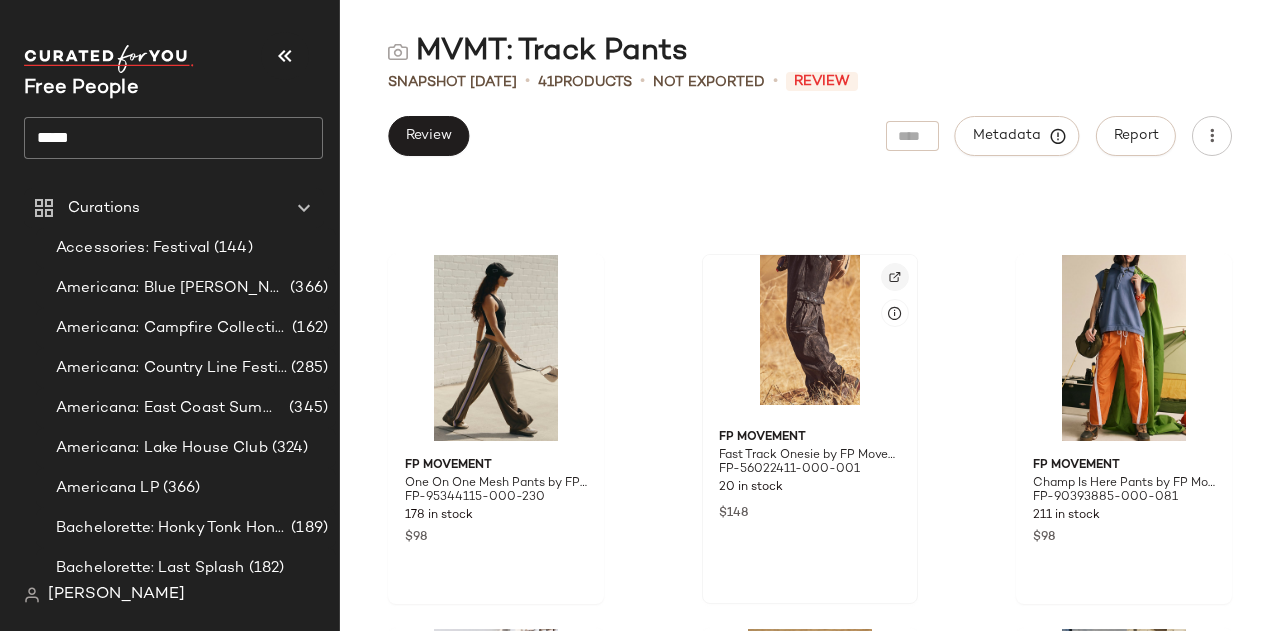 click at bounding box center [895, 277] 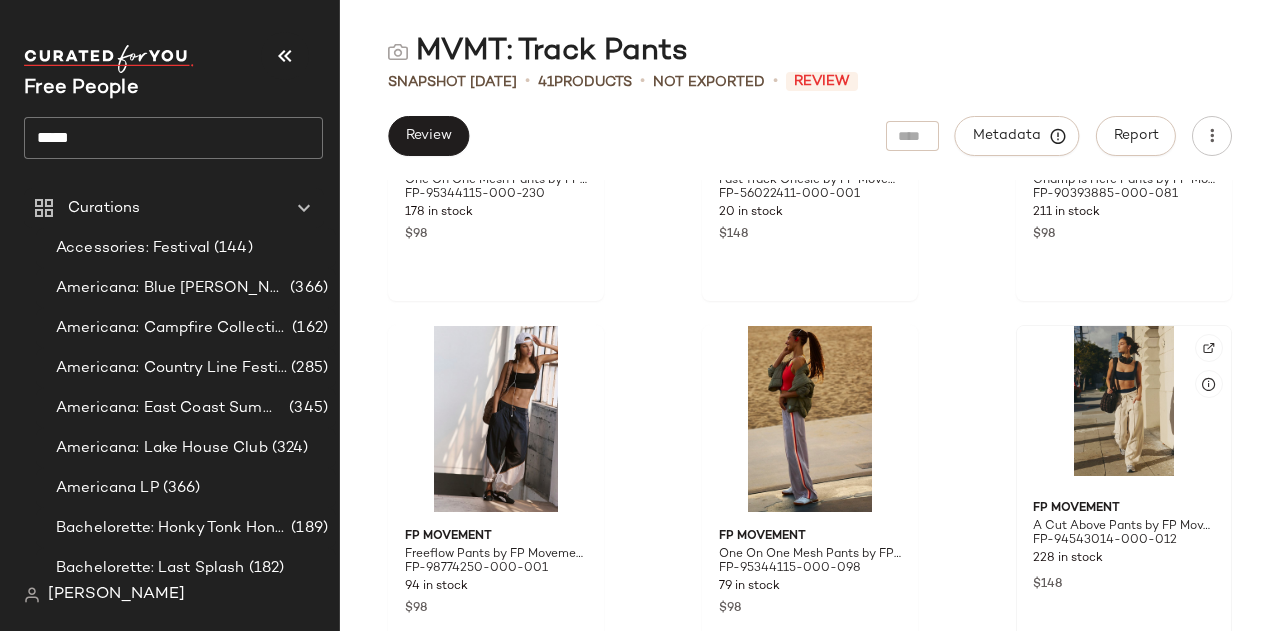 scroll, scrollTop: 3624, scrollLeft: 0, axis: vertical 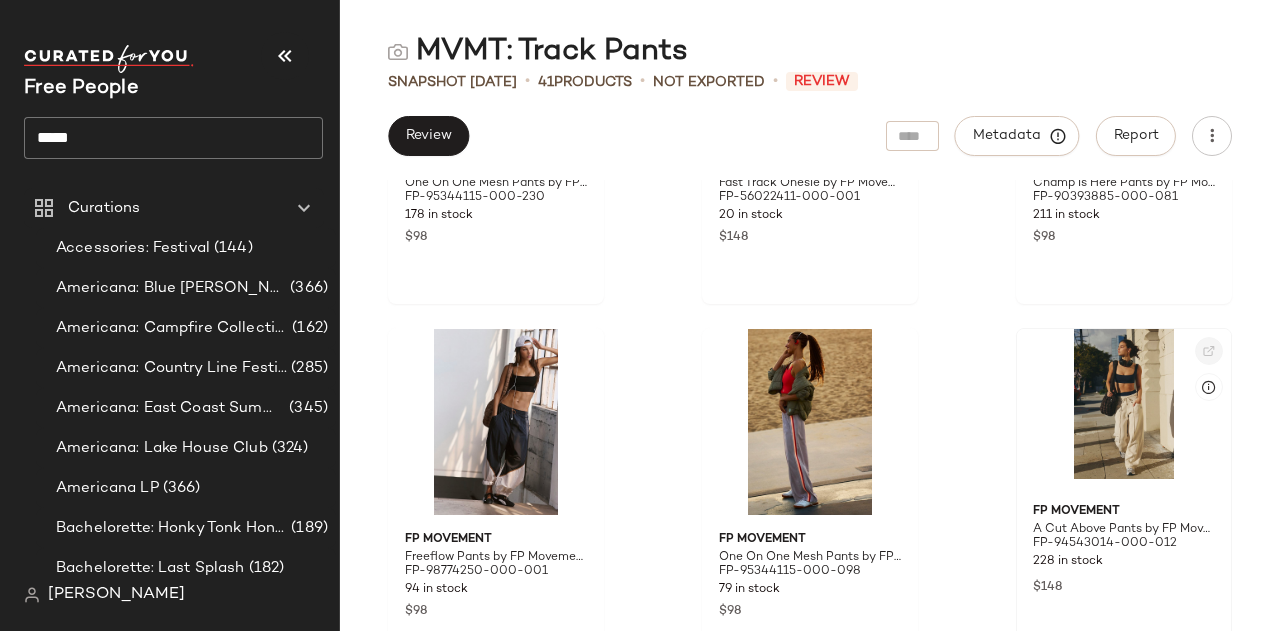 click at bounding box center (1209, 351) 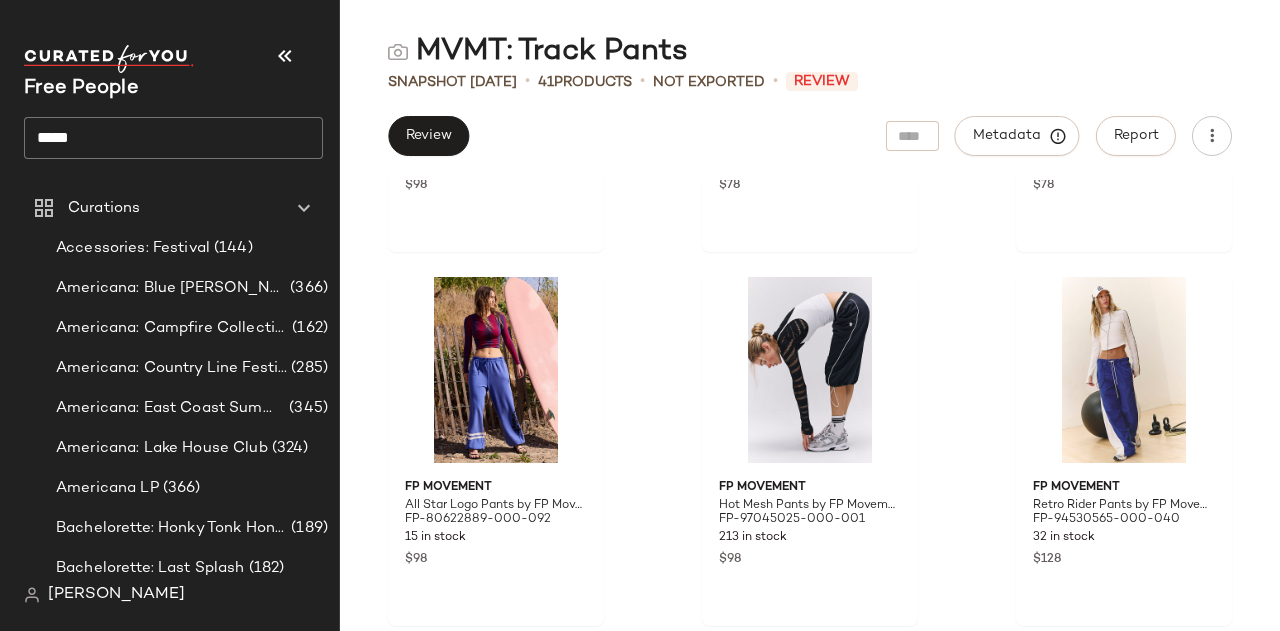 scroll, scrollTop: 4800, scrollLeft: 0, axis: vertical 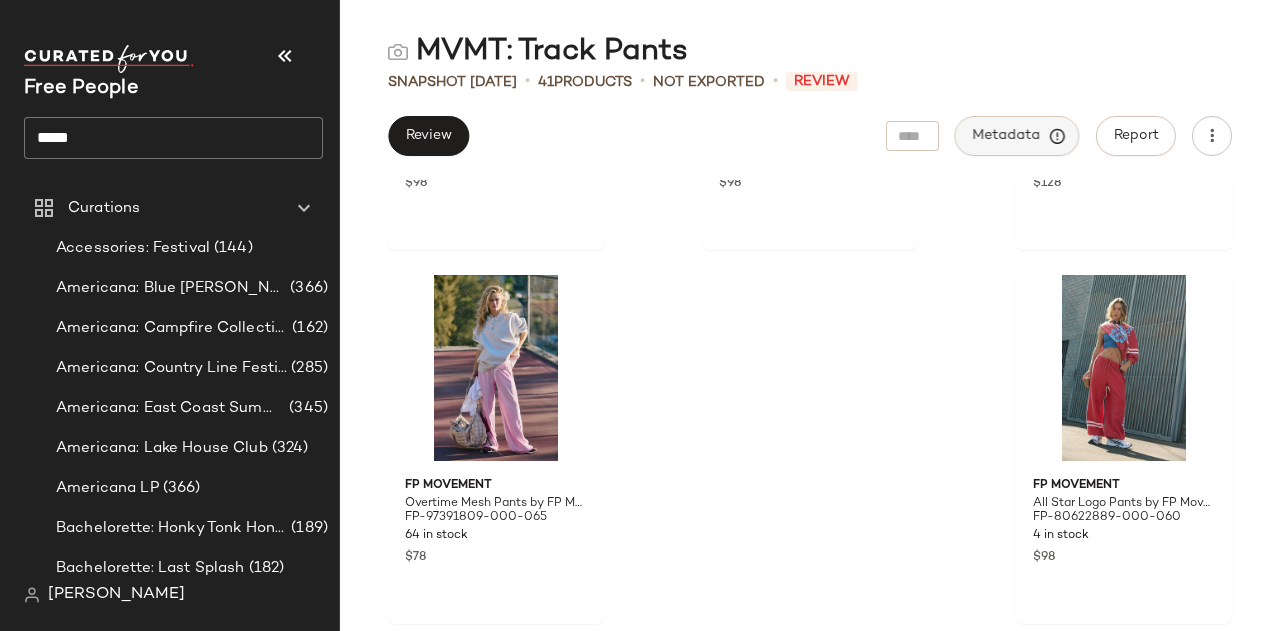 click on "Metadata" at bounding box center [1017, 136] 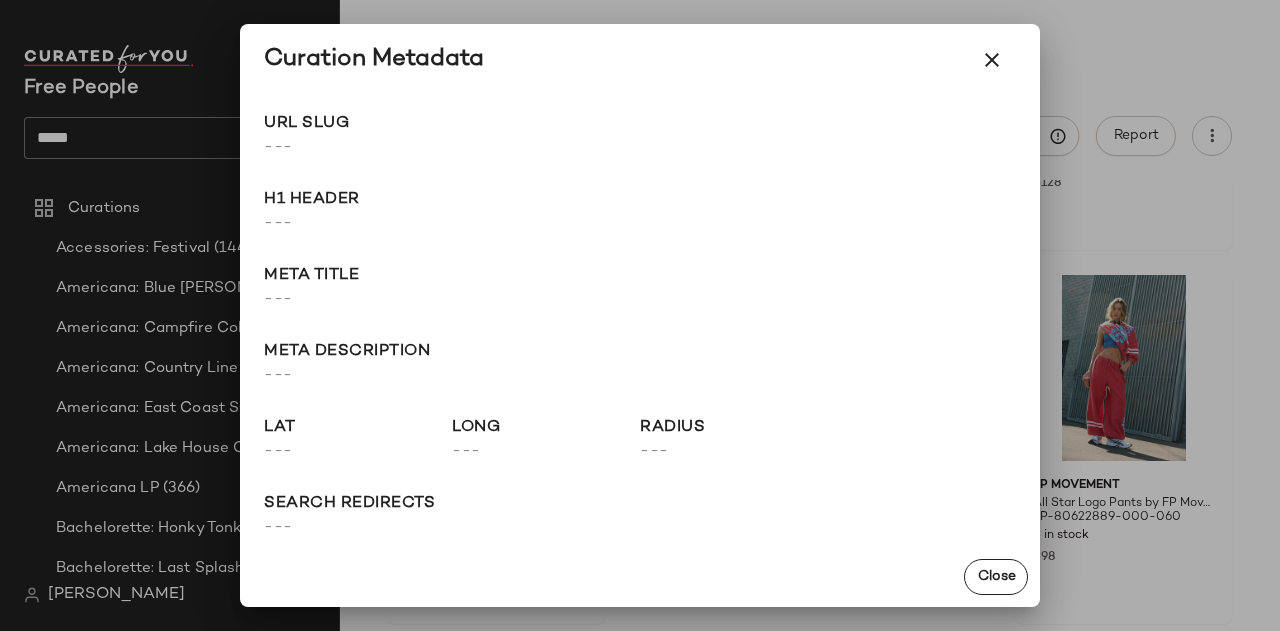 click at bounding box center (640, 315) 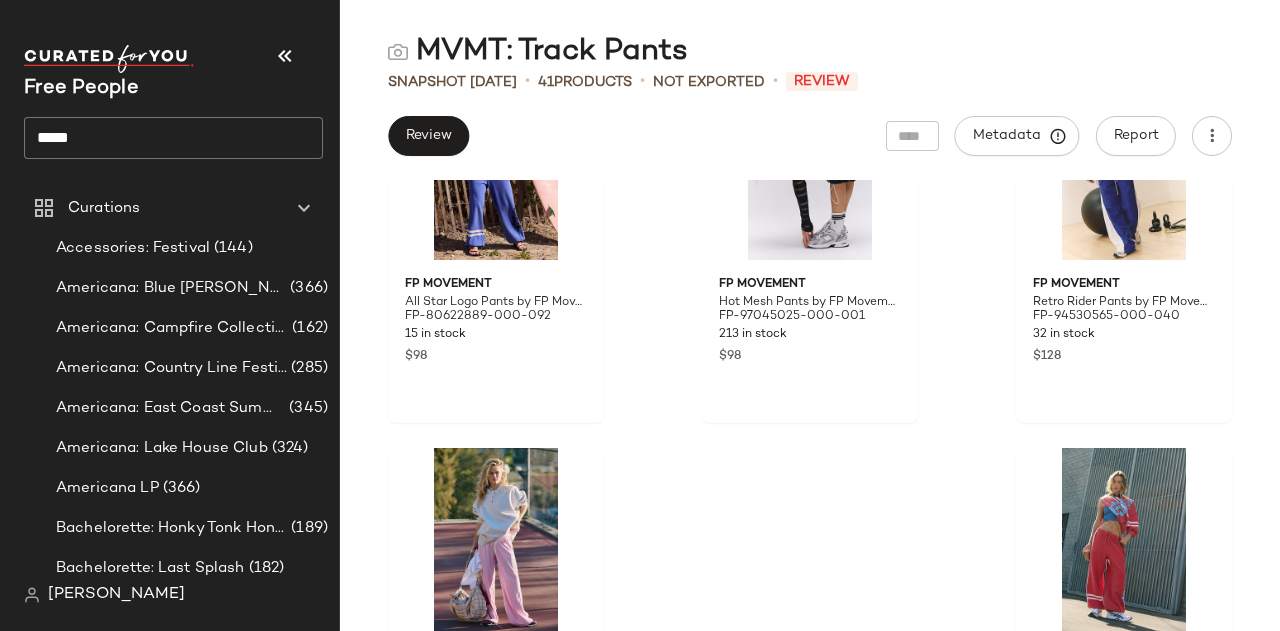 scroll, scrollTop: 4600, scrollLeft: 0, axis: vertical 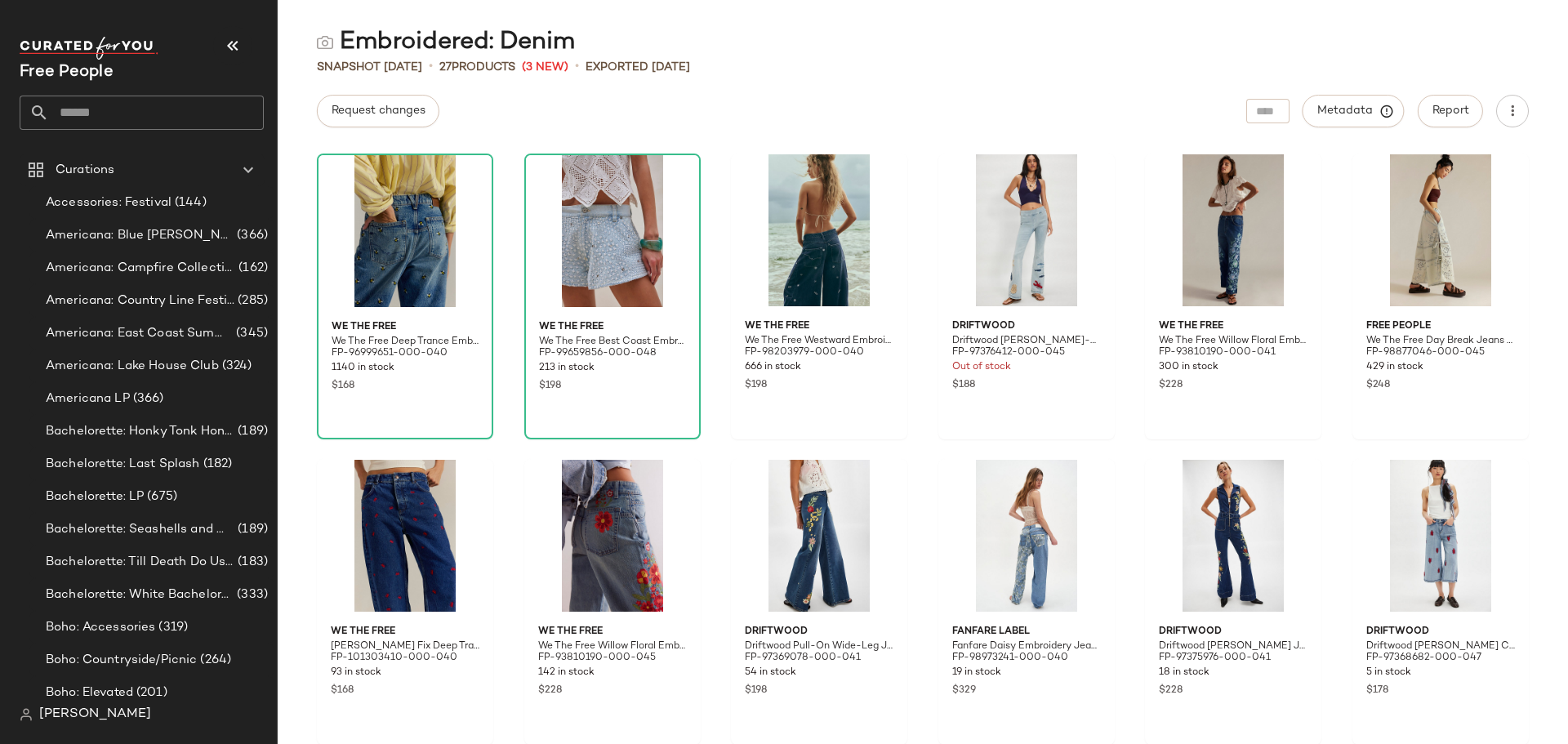click 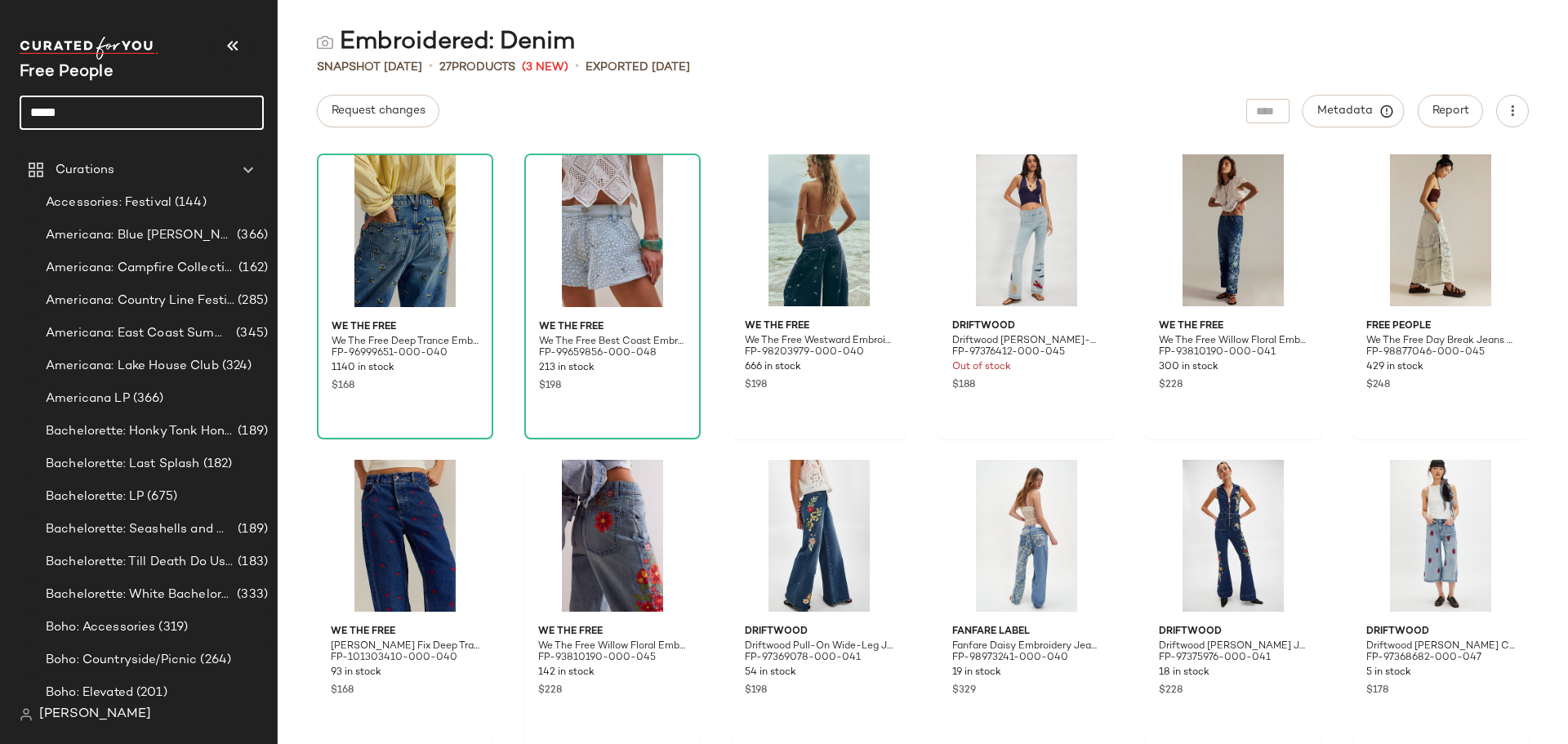 click on "*****" 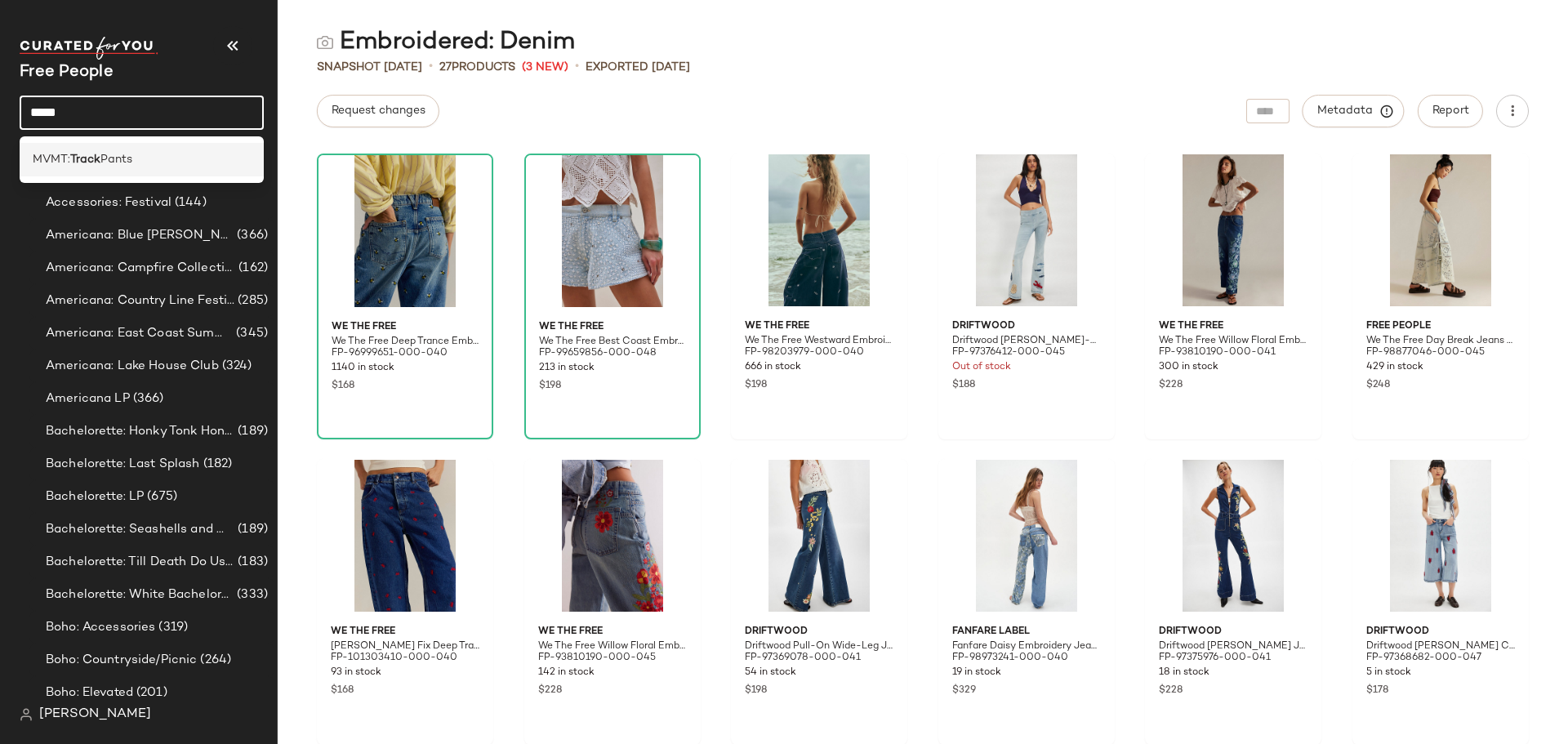 type on "*****" 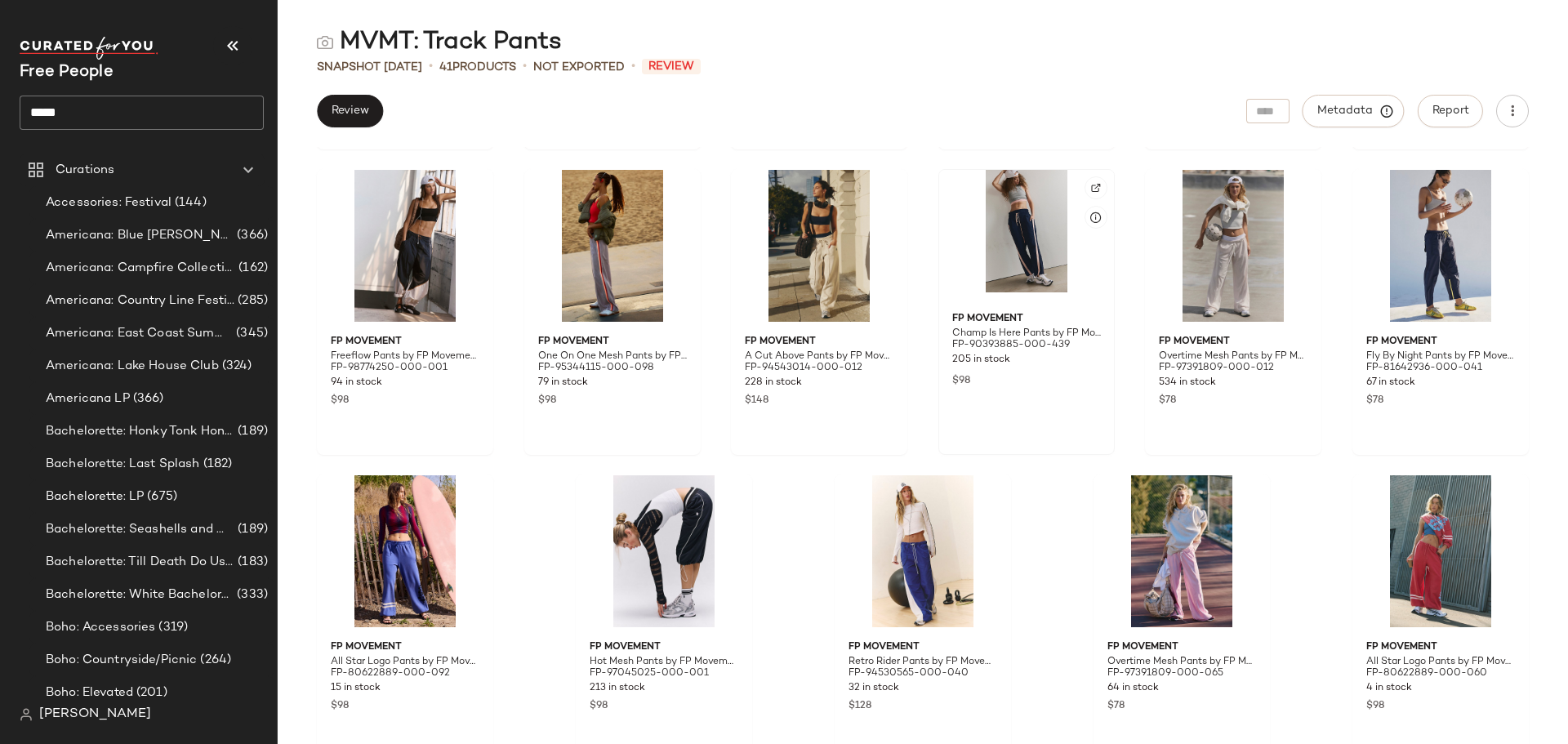 scroll, scrollTop: 1554, scrollLeft: 0, axis: vertical 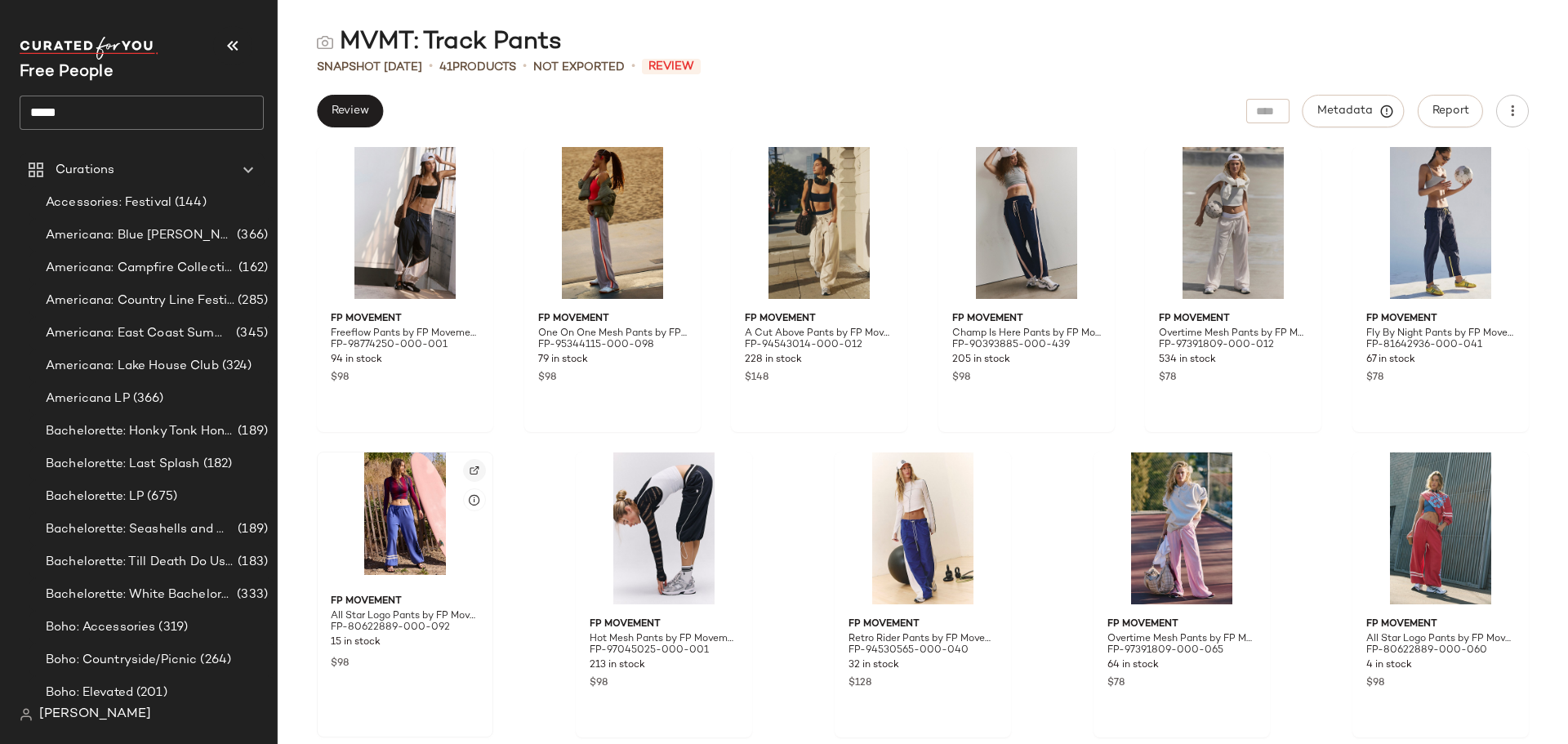 click at bounding box center (474, 470) 